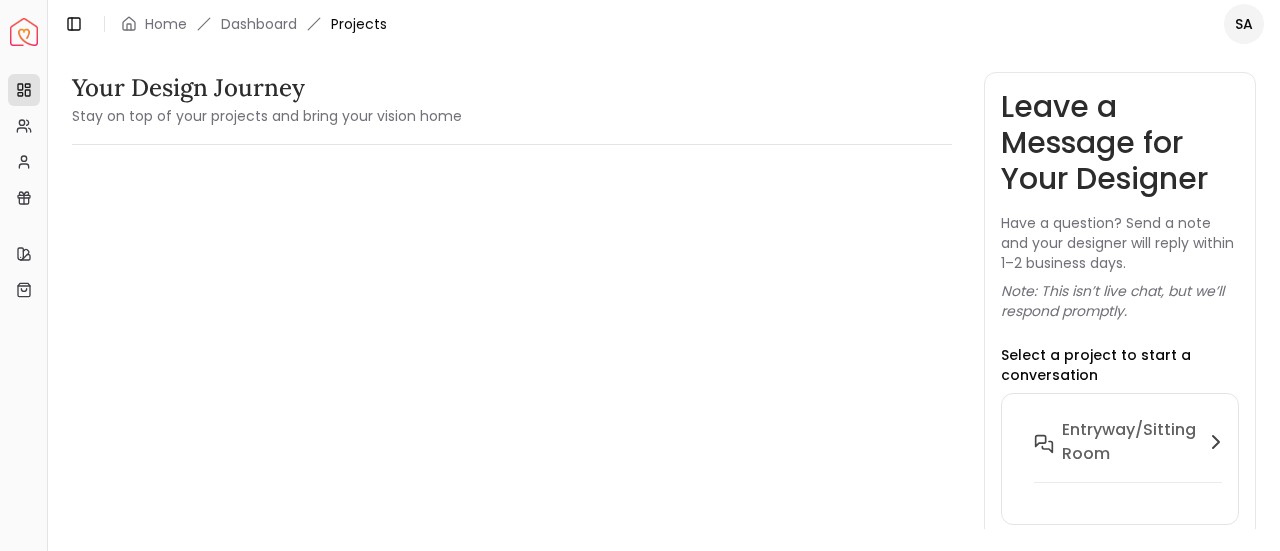 scroll, scrollTop: 0, scrollLeft: 0, axis: both 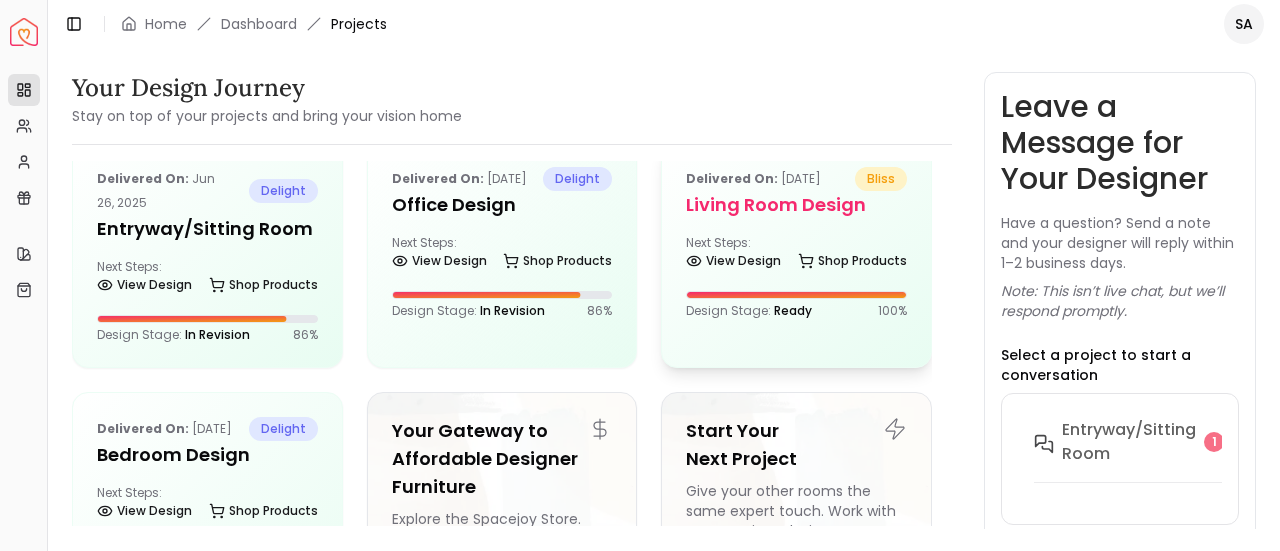 click on "Delivered on:   [DATE] bliss Living Room design Next Steps: View Design Shop Products Design Stage:   Ready 100 %" at bounding box center [796, 243] 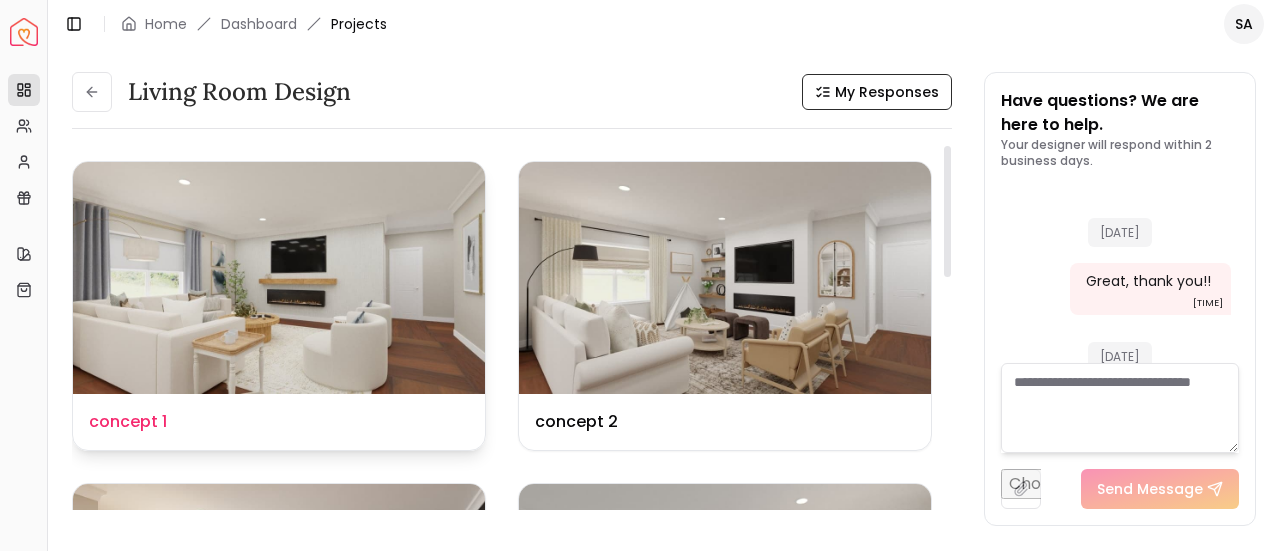 scroll, scrollTop: 6580, scrollLeft: 0, axis: vertical 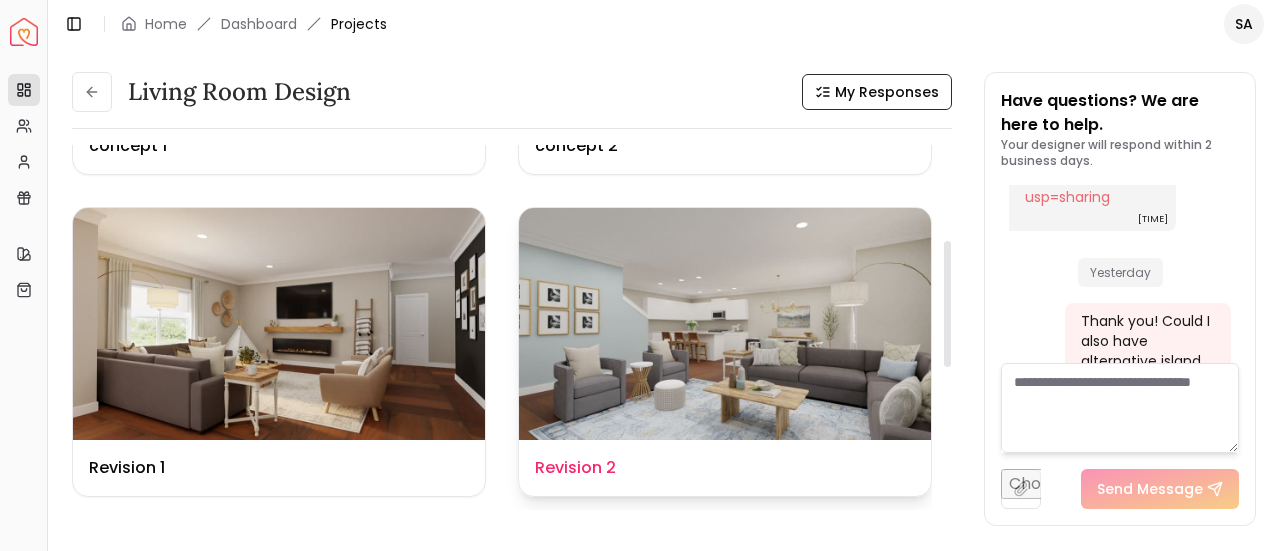 click at bounding box center [725, 324] 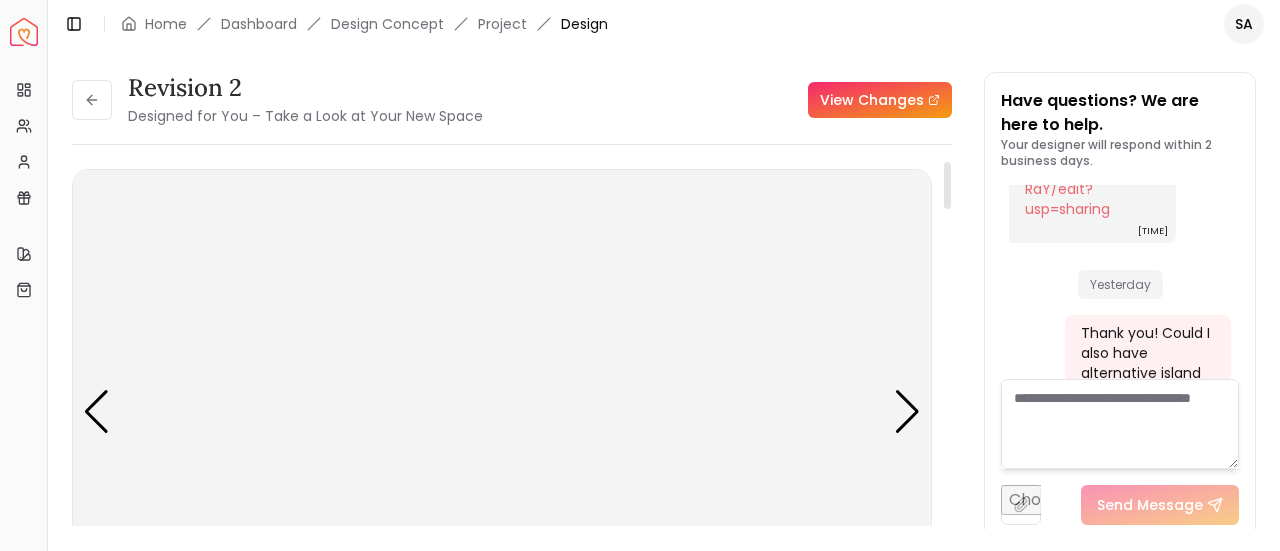 scroll, scrollTop: 6564, scrollLeft: 0, axis: vertical 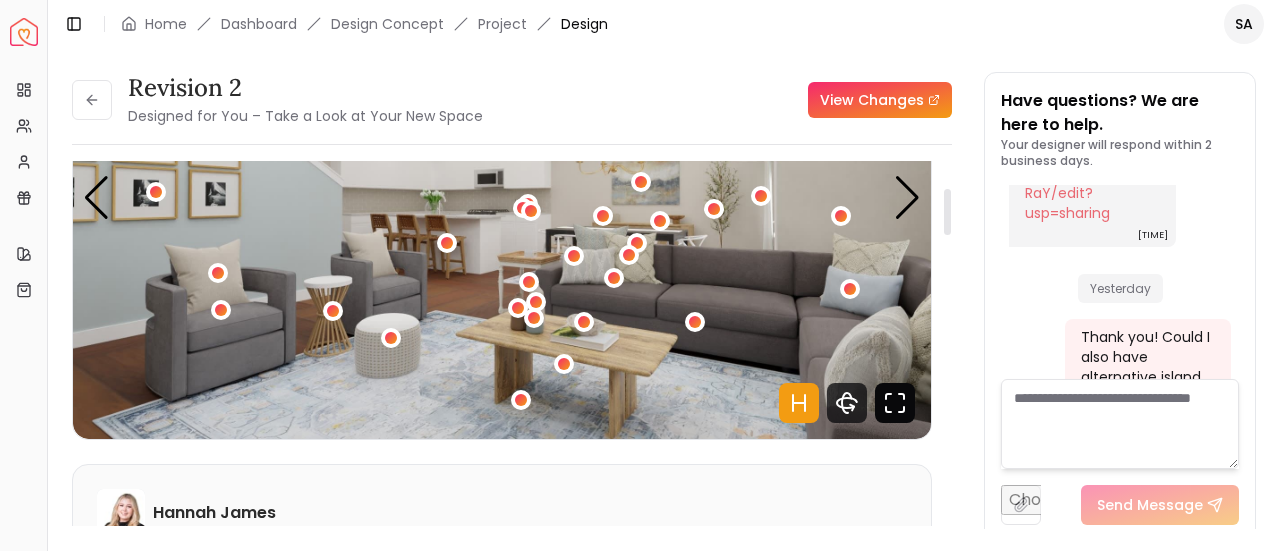click 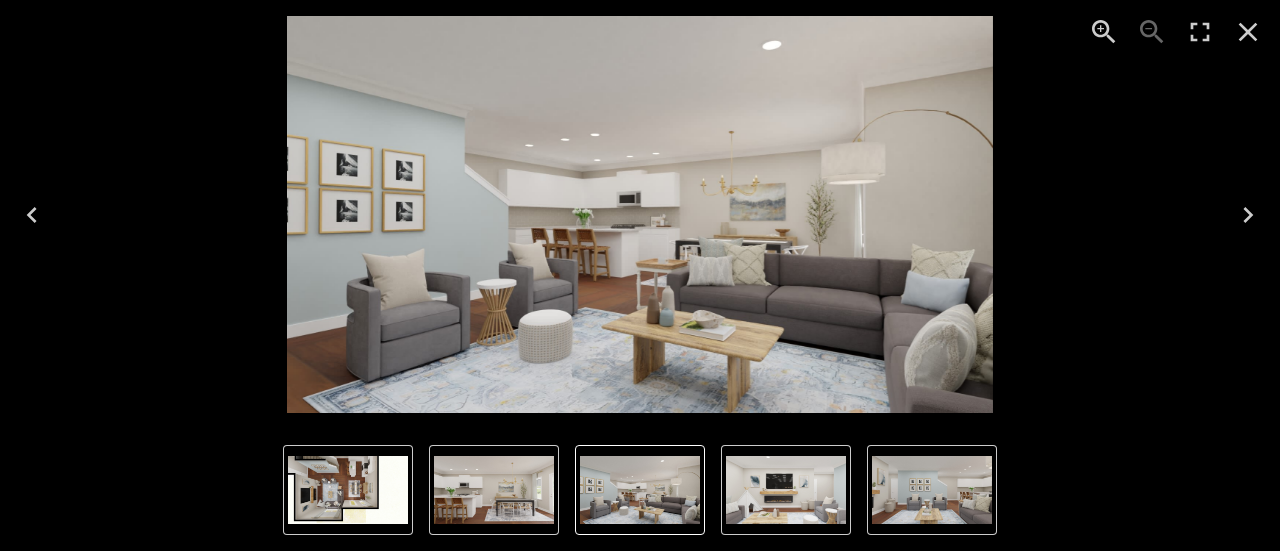 click 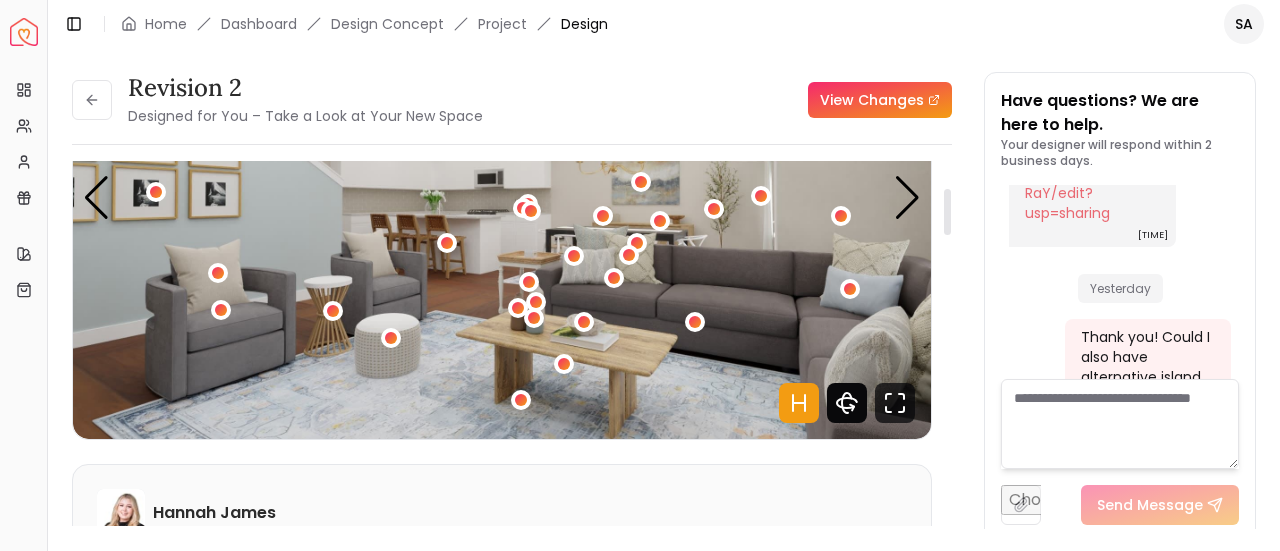click 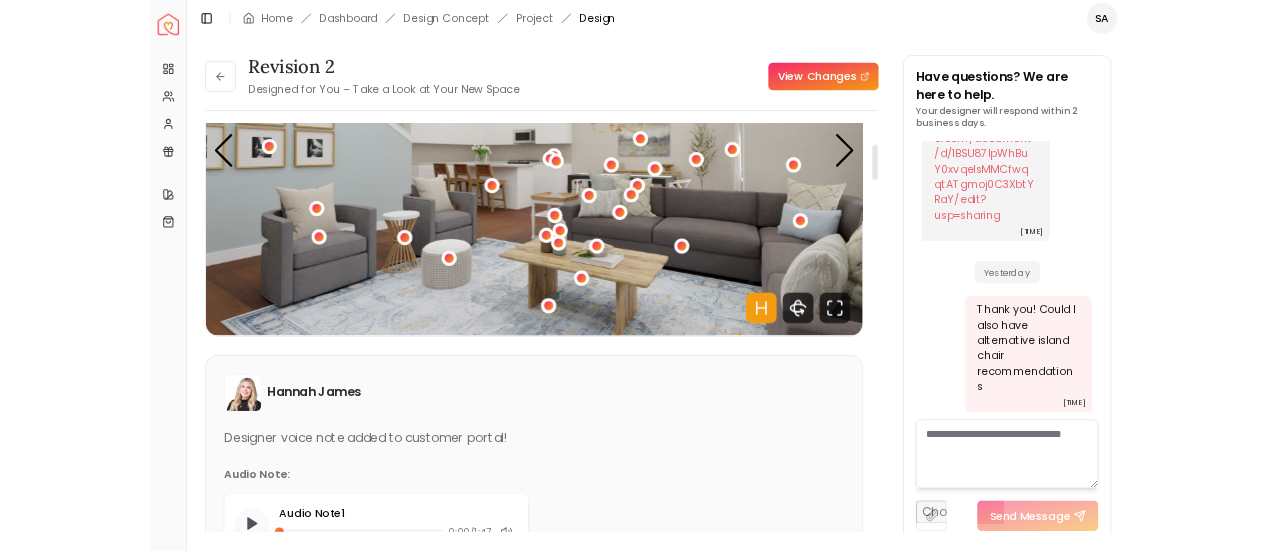 scroll, scrollTop: 6396, scrollLeft: 0, axis: vertical 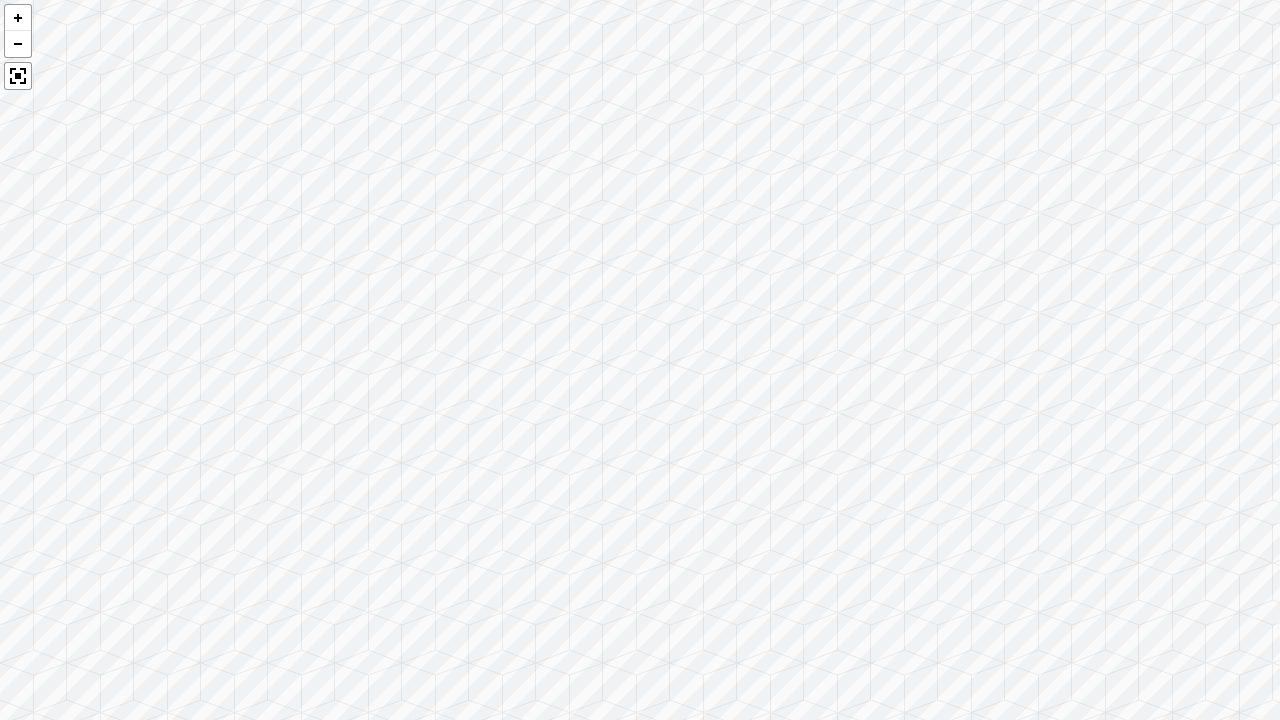 drag, startPoint x: 690, startPoint y: 416, endPoint x: 588, endPoint y: 314, distance: 144.24979 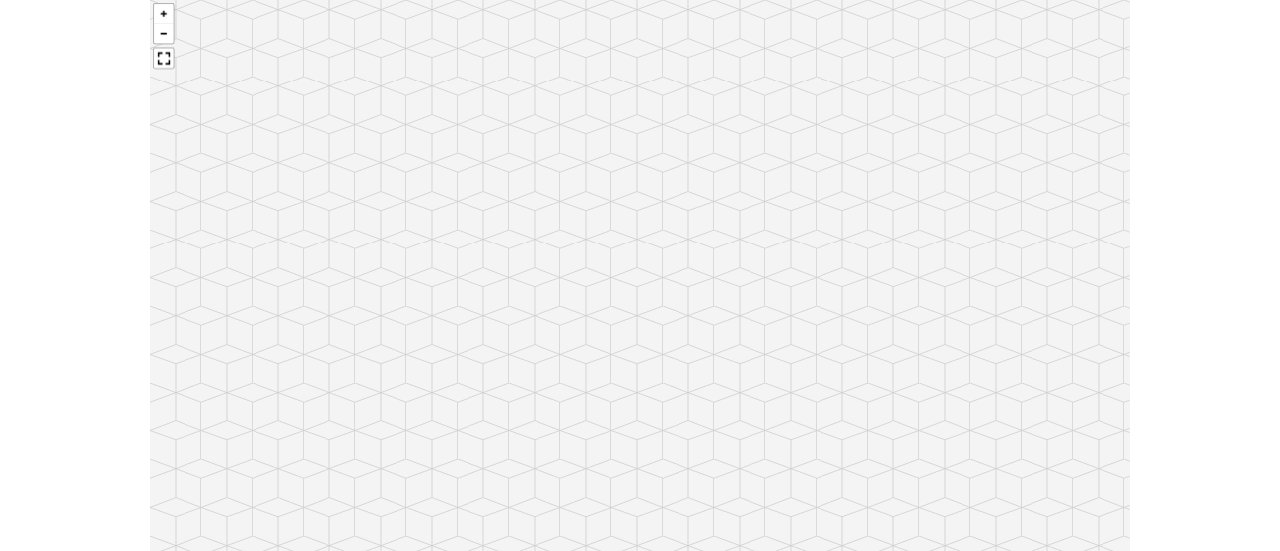 scroll, scrollTop: 6564, scrollLeft: 0, axis: vertical 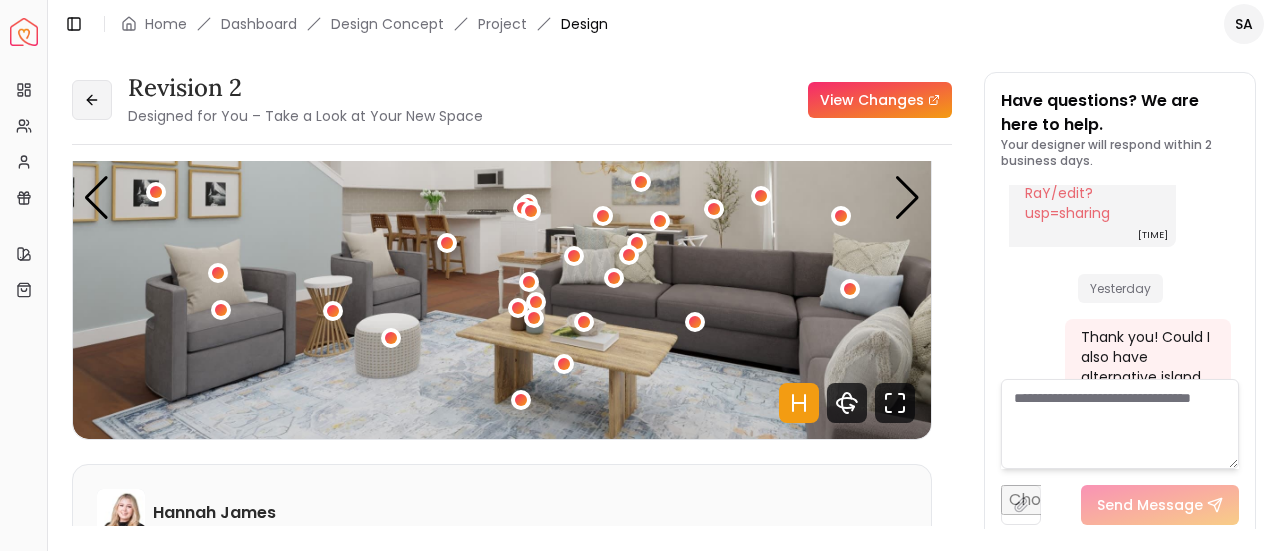 click 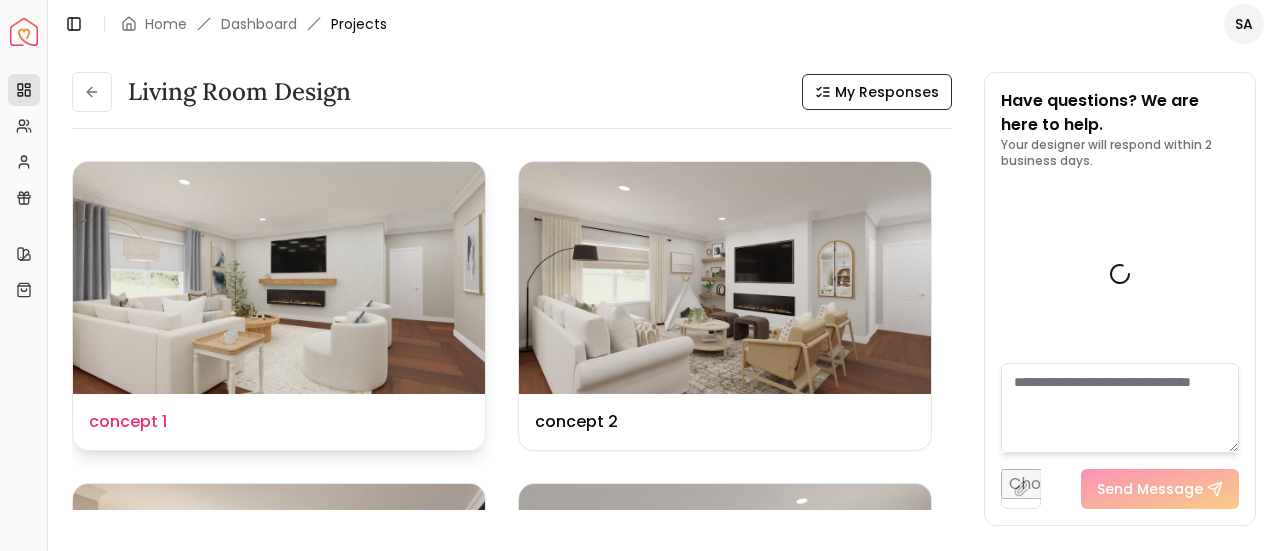 scroll, scrollTop: 6580, scrollLeft: 0, axis: vertical 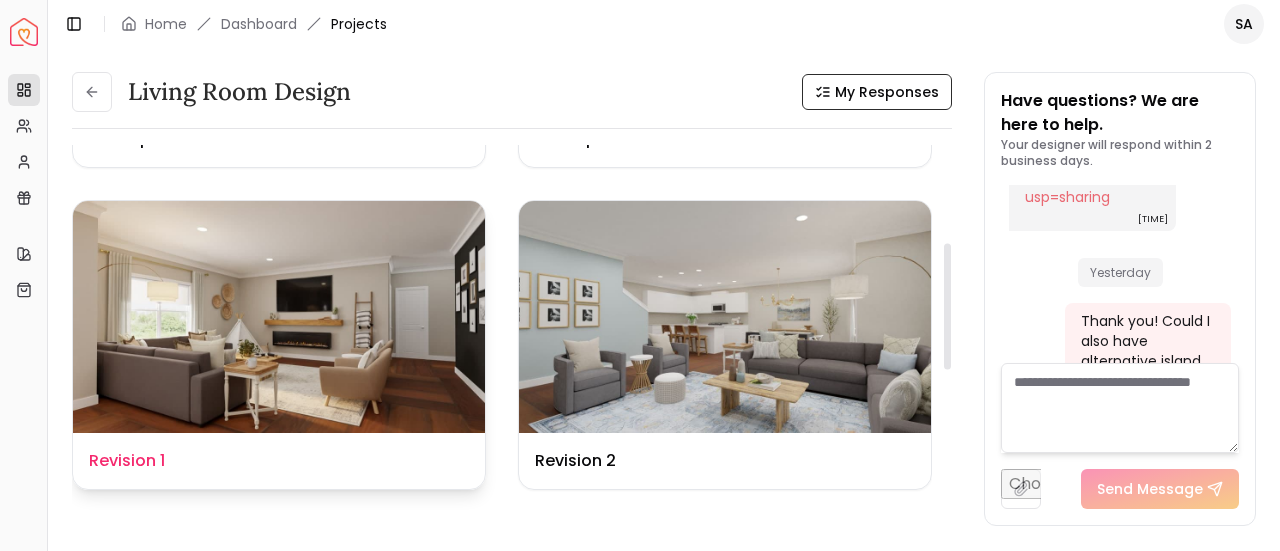 click at bounding box center [279, 317] 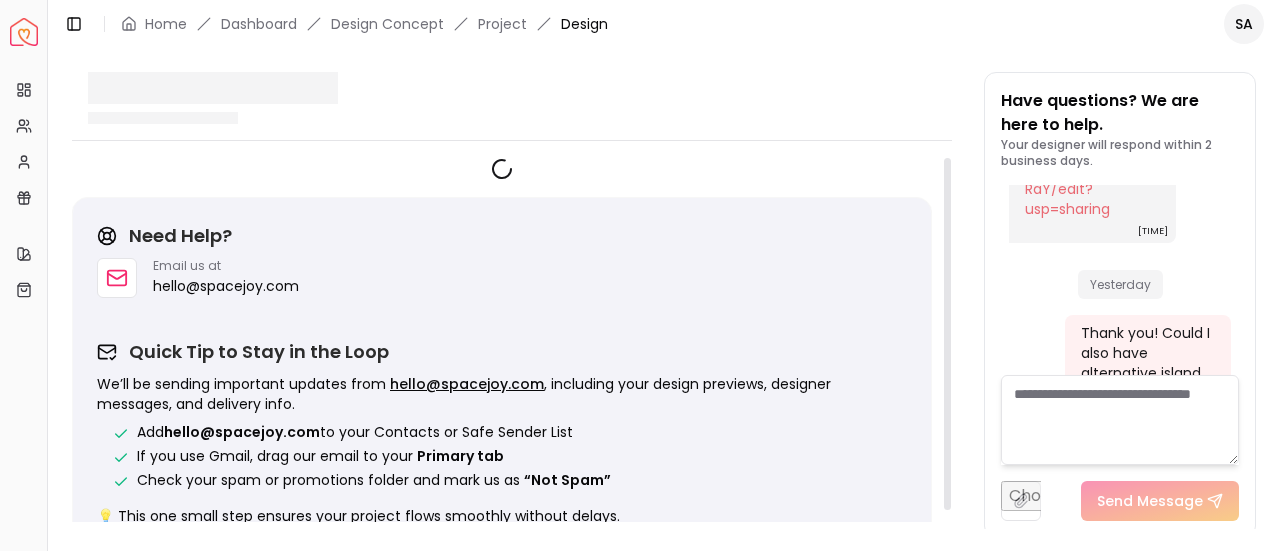 scroll, scrollTop: 6564, scrollLeft: 0, axis: vertical 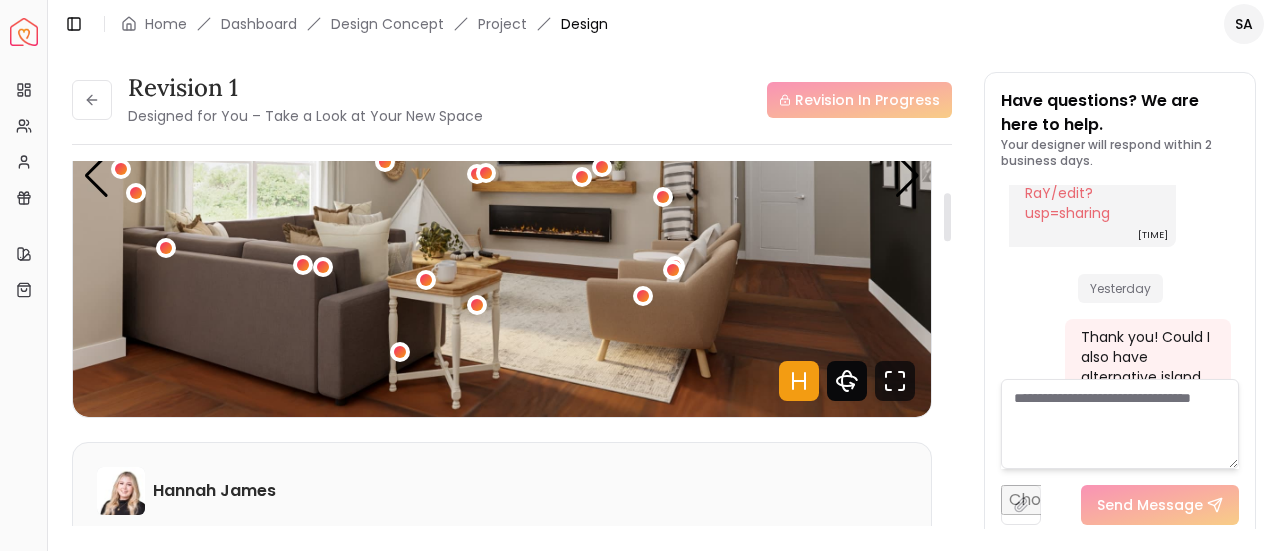 click 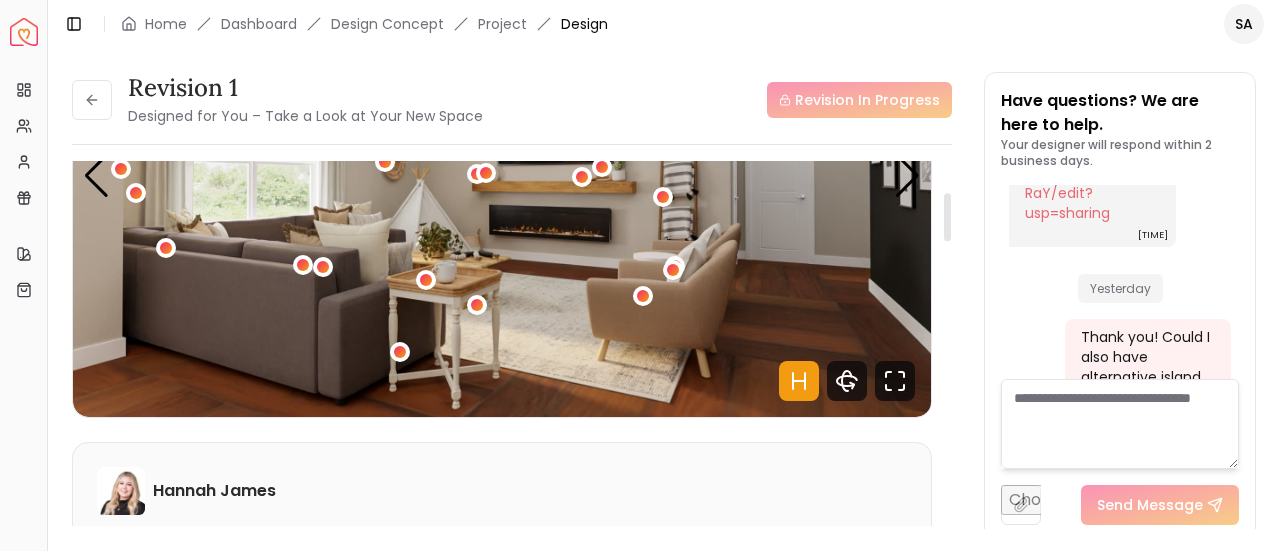 scroll, scrollTop: 6396, scrollLeft: 0, axis: vertical 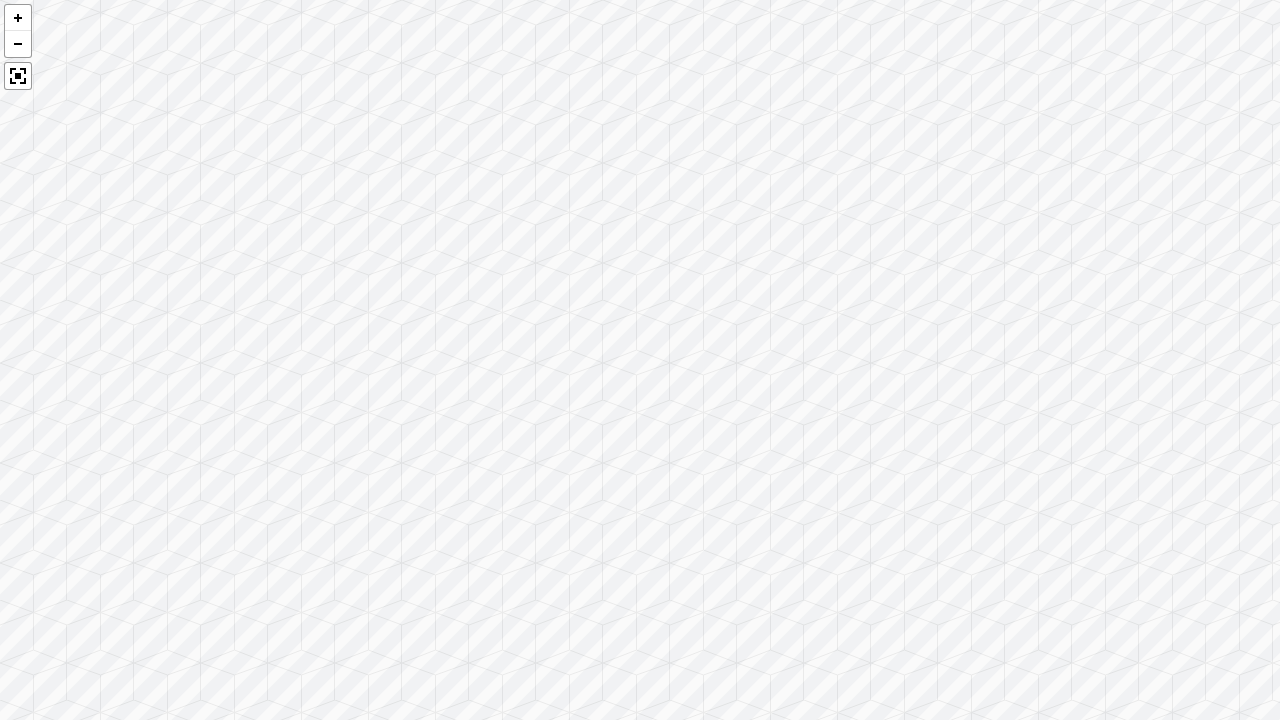 drag, startPoint x: 698, startPoint y: 460, endPoint x: 477, endPoint y: 341, distance: 251.002 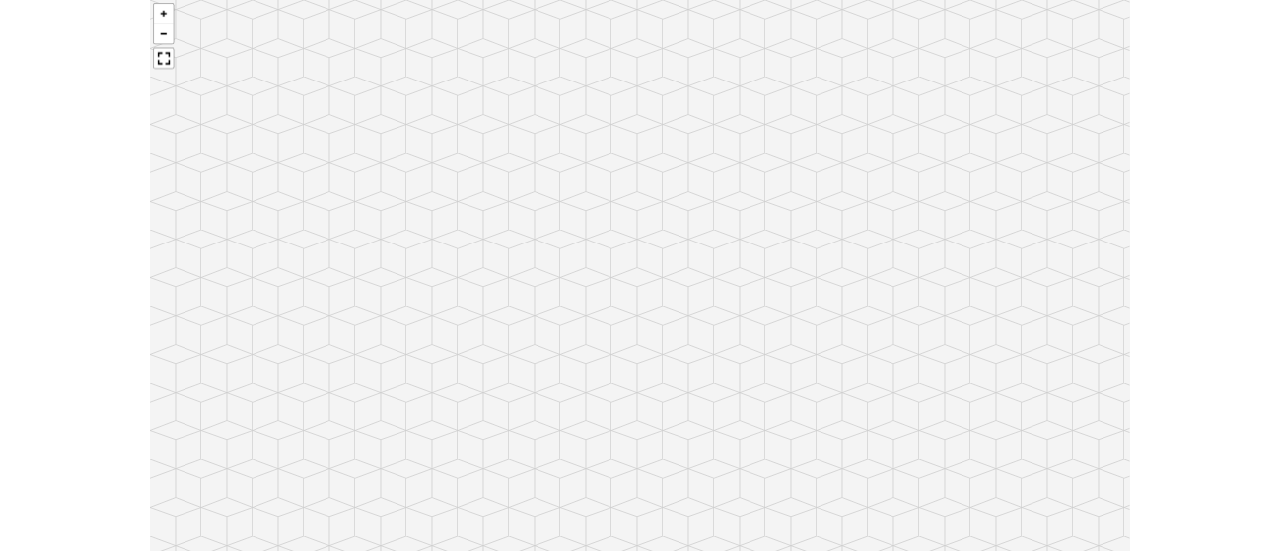 scroll, scrollTop: 6564, scrollLeft: 0, axis: vertical 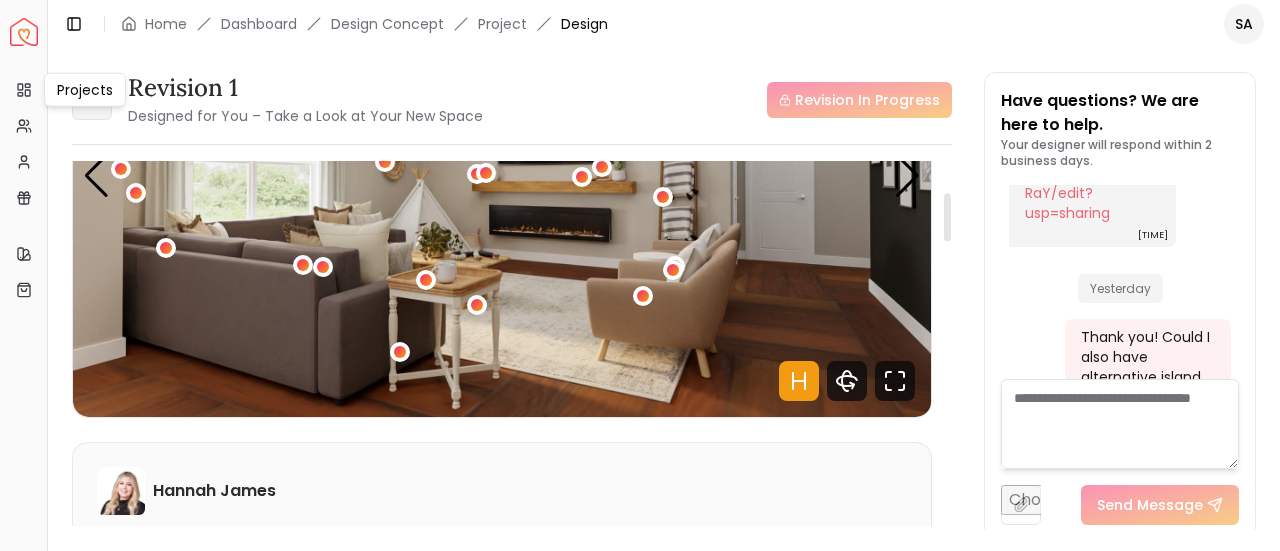 click at bounding box center (92, 100) 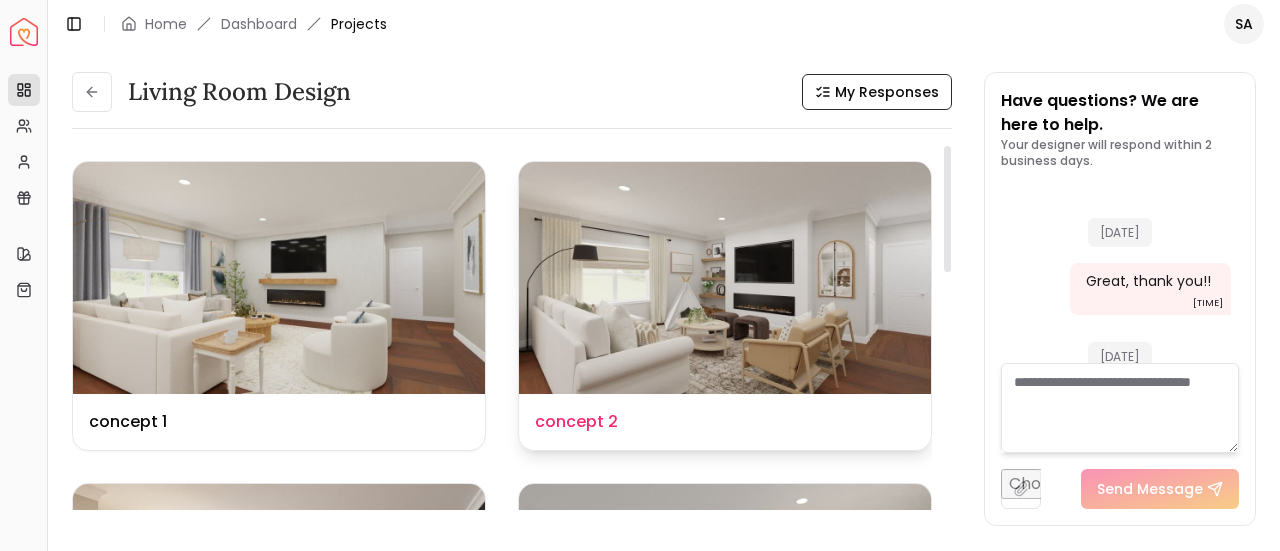 scroll, scrollTop: 6580, scrollLeft: 0, axis: vertical 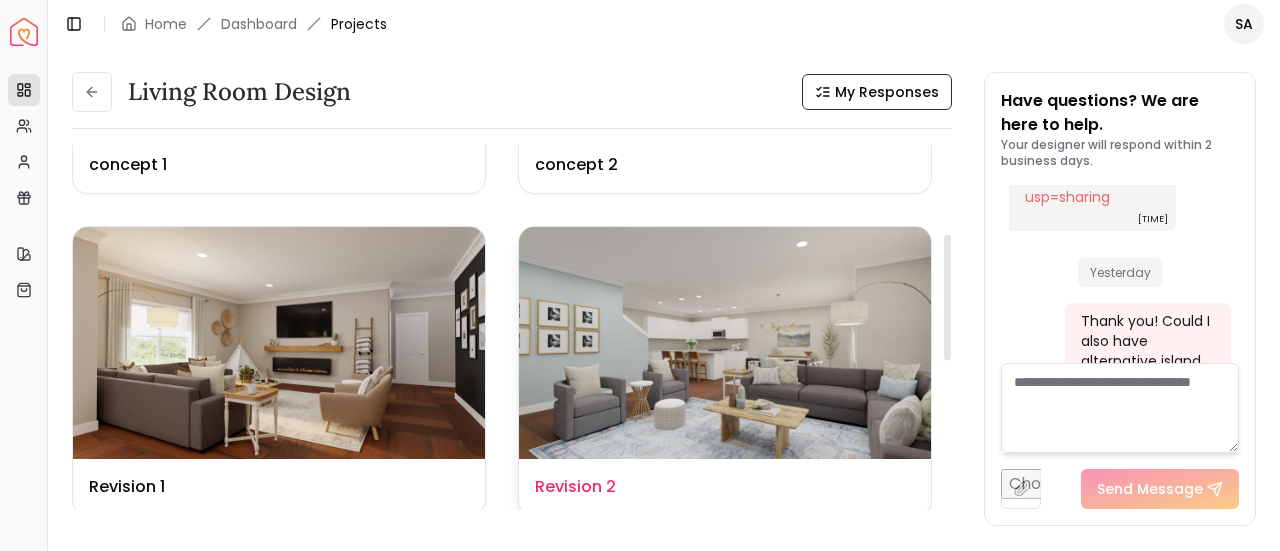 click at bounding box center [725, 343] 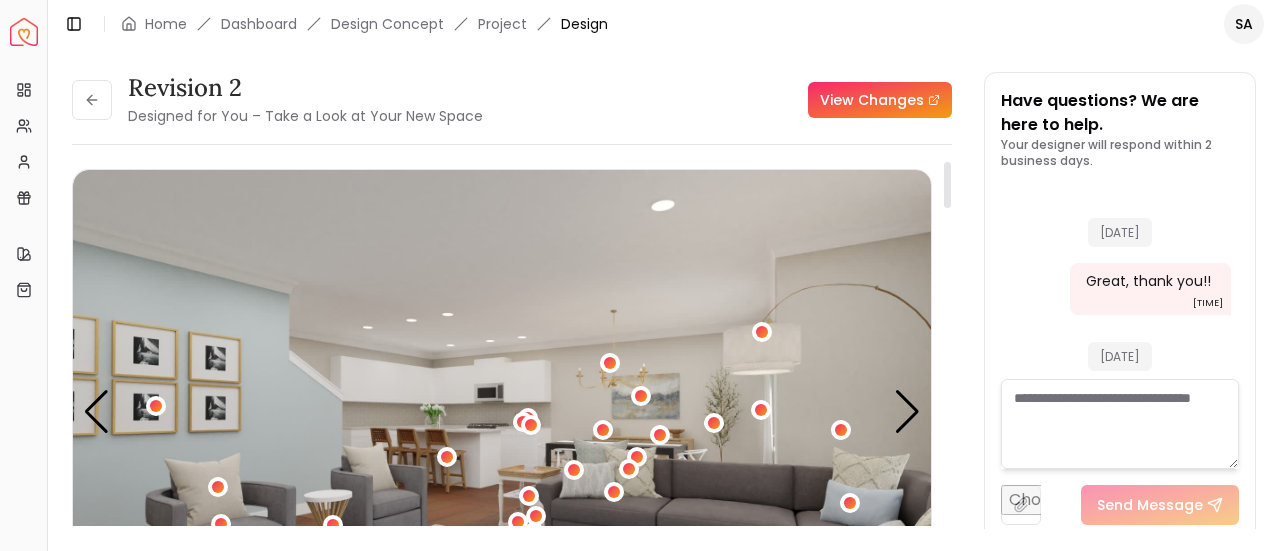 scroll, scrollTop: 6564, scrollLeft: 0, axis: vertical 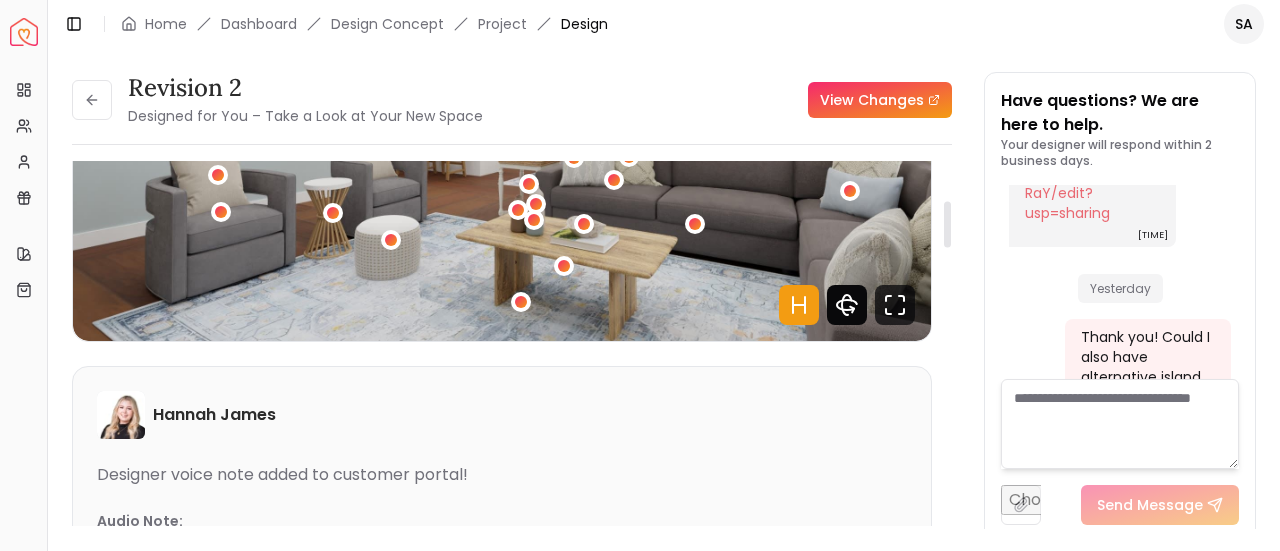 click 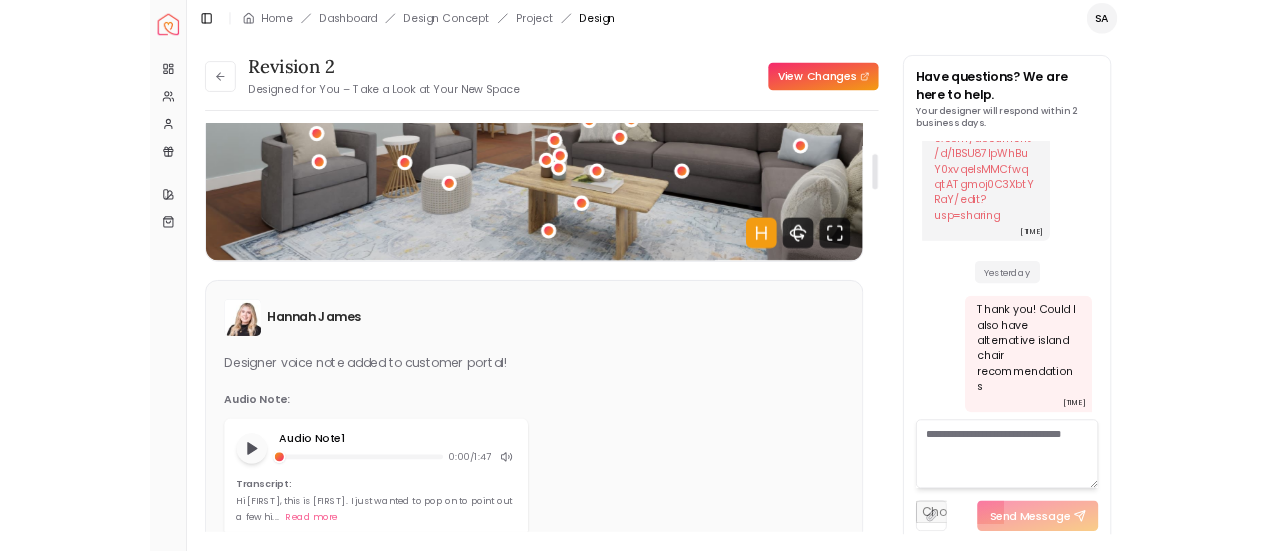 scroll, scrollTop: 6396, scrollLeft: 0, axis: vertical 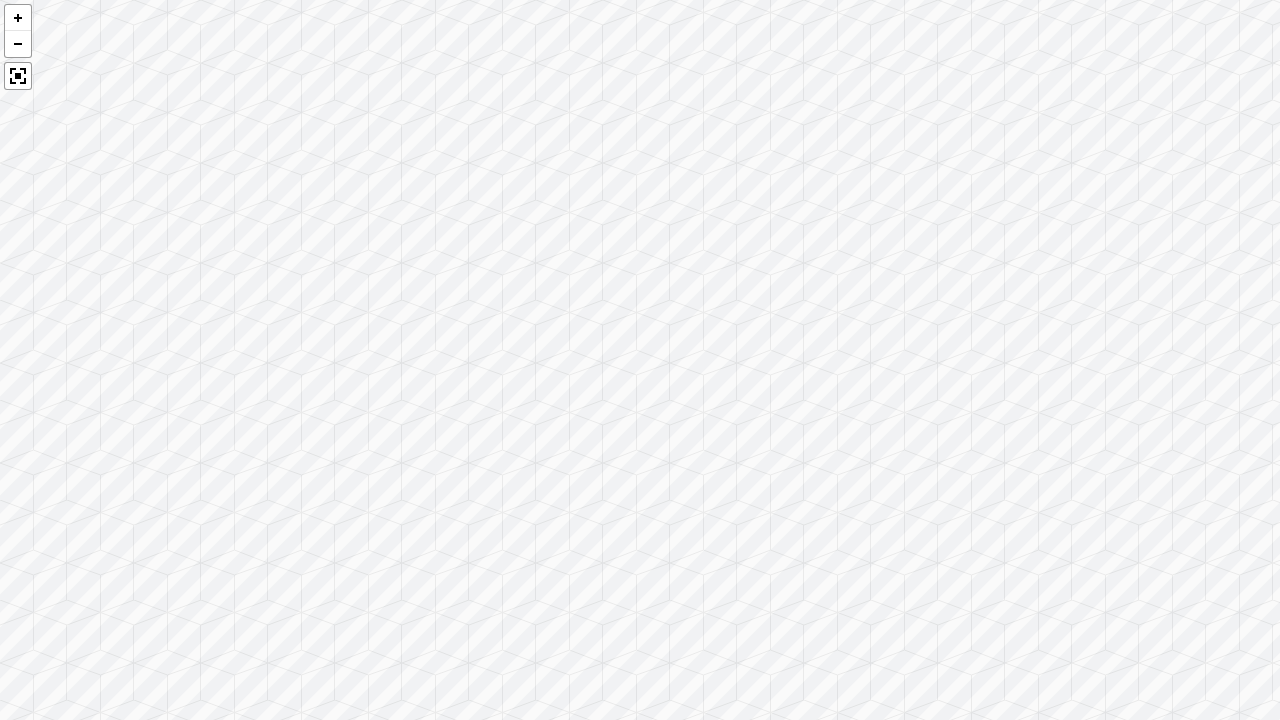drag, startPoint x: 728, startPoint y: 430, endPoint x: 474, endPoint y: 366, distance: 261.93893 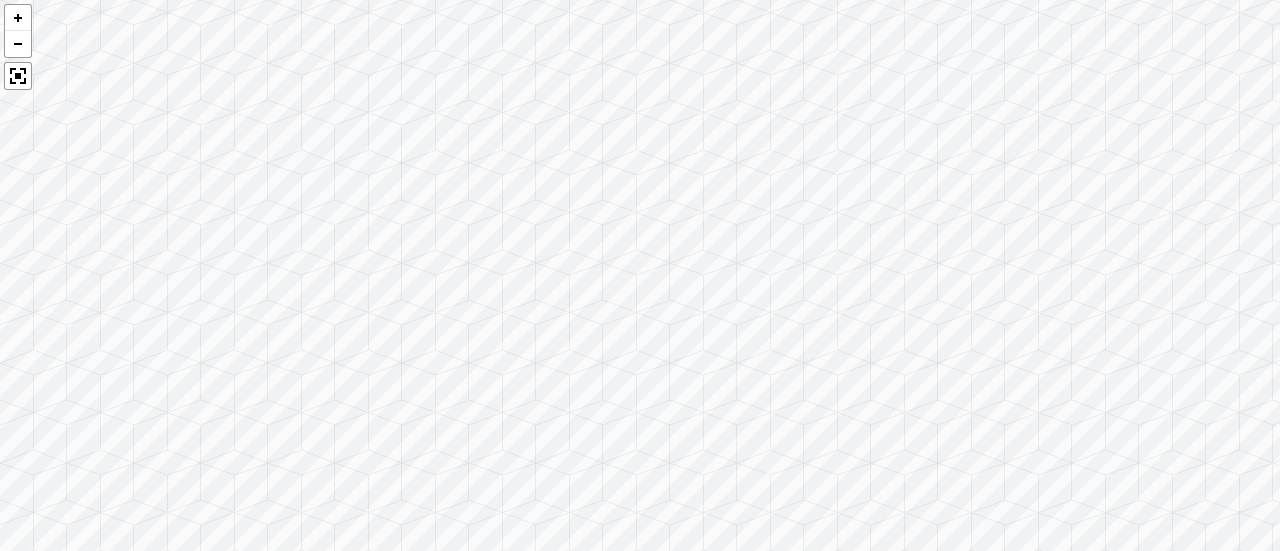 scroll, scrollTop: 6564, scrollLeft: 0, axis: vertical 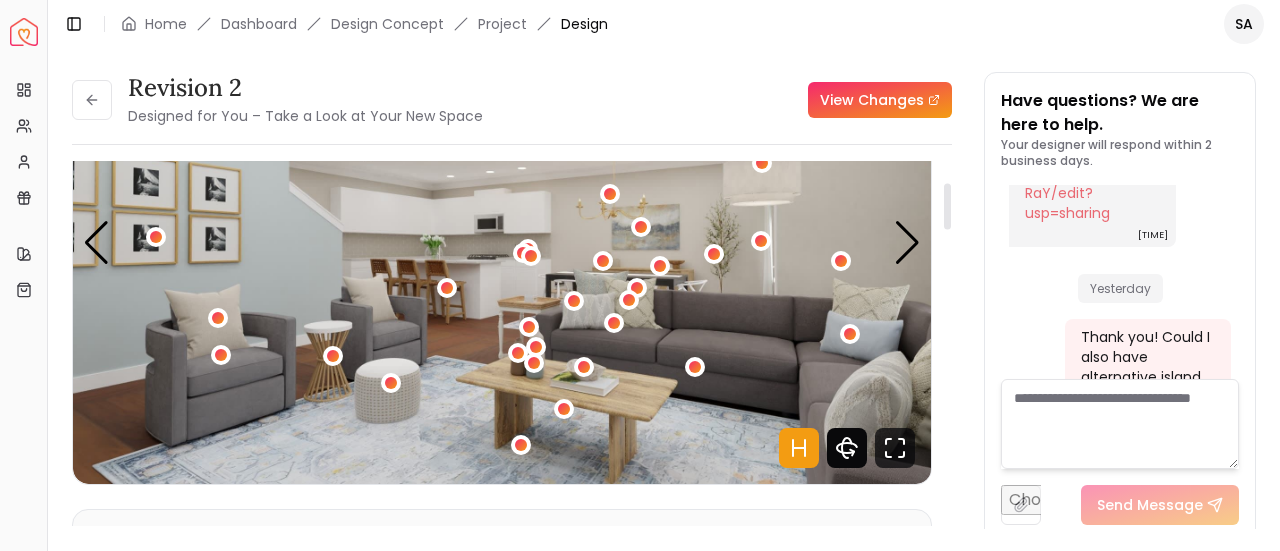 click 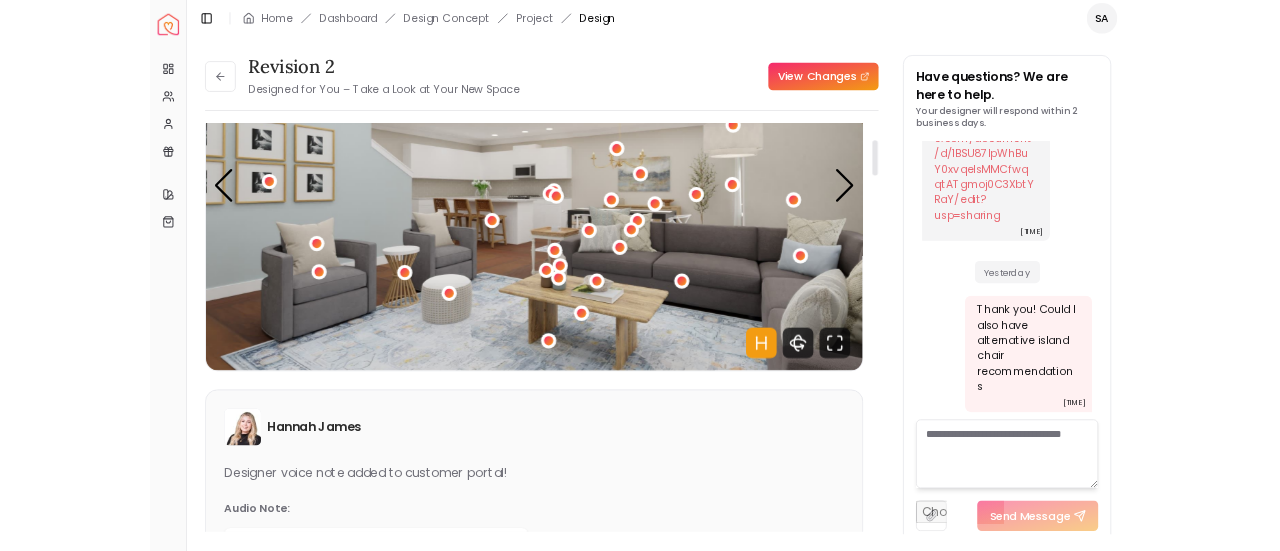 scroll, scrollTop: 6396, scrollLeft: 0, axis: vertical 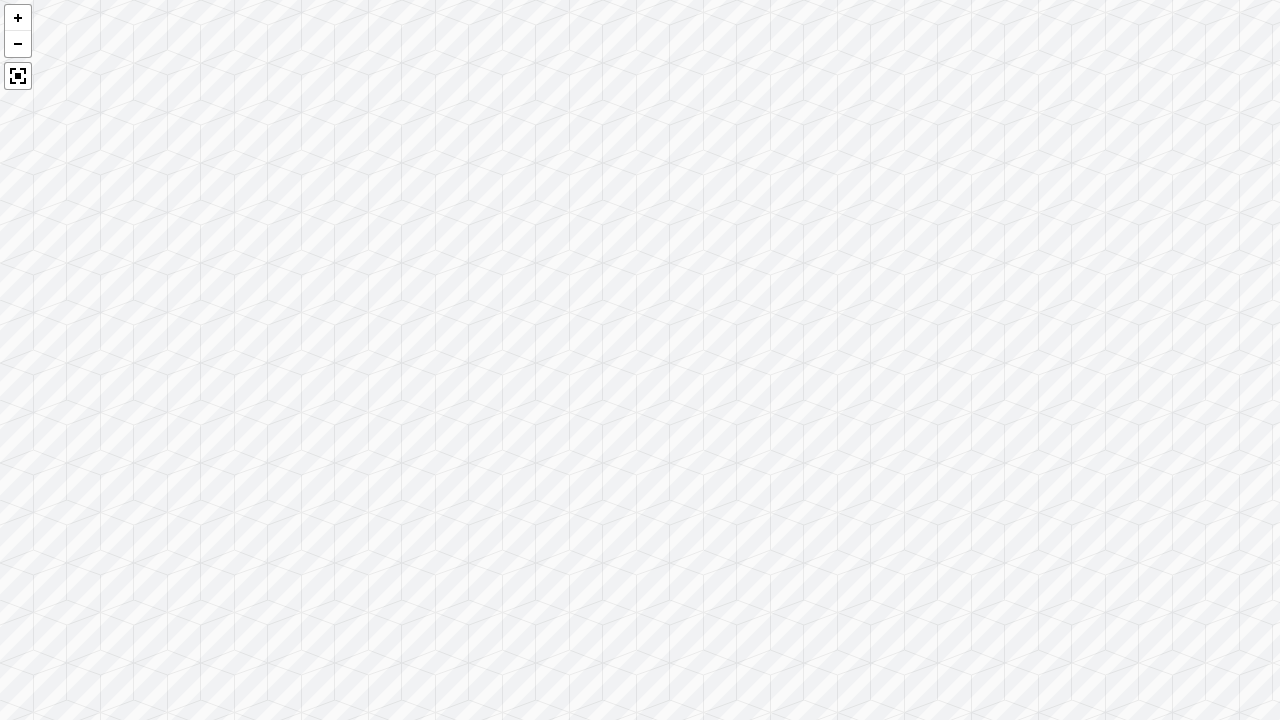drag, startPoint x: 799, startPoint y: 524, endPoint x: 526, endPoint y: 349, distance: 324.27457 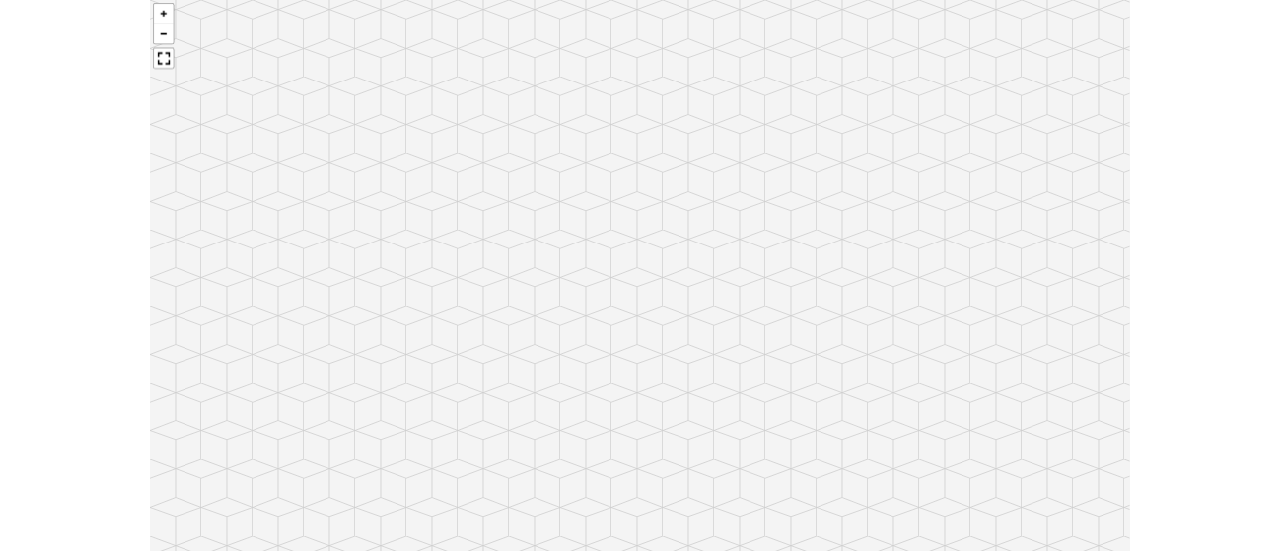 scroll, scrollTop: 6564, scrollLeft: 0, axis: vertical 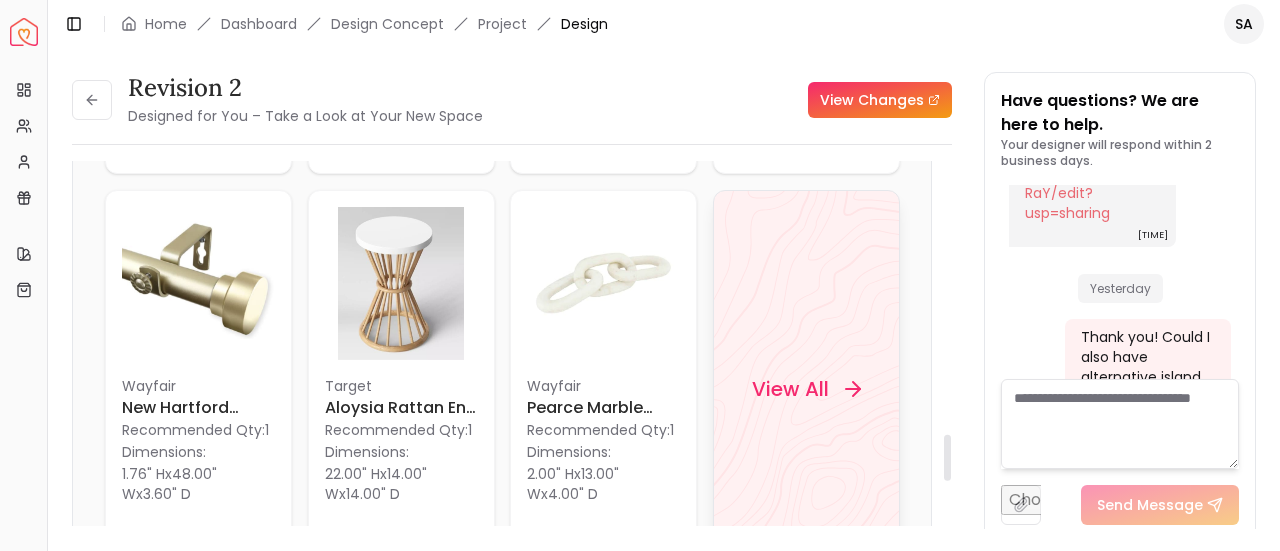 click on "View All" at bounding box center [805, 389] 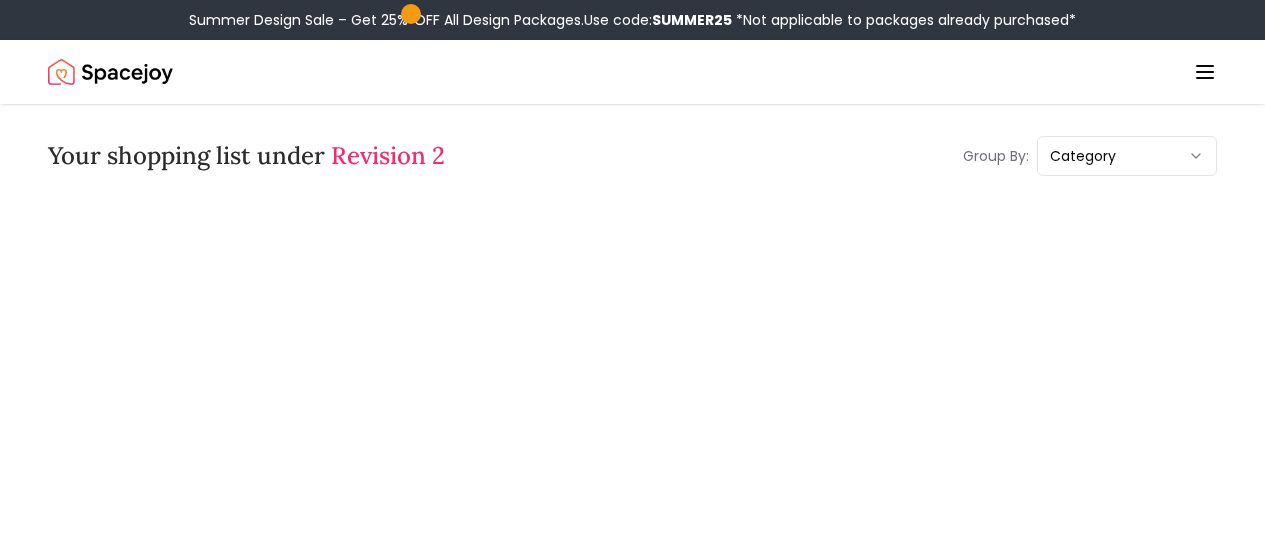 scroll, scrollTop: 0, scrollLeft: 0, axis: both 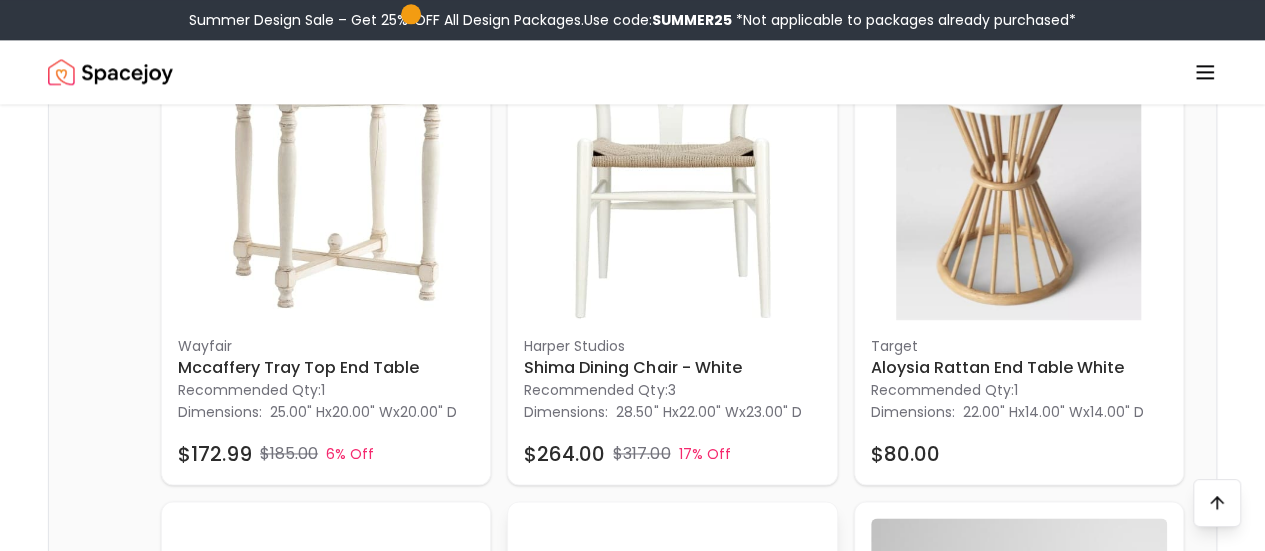 click at bounding box center (672, 666) 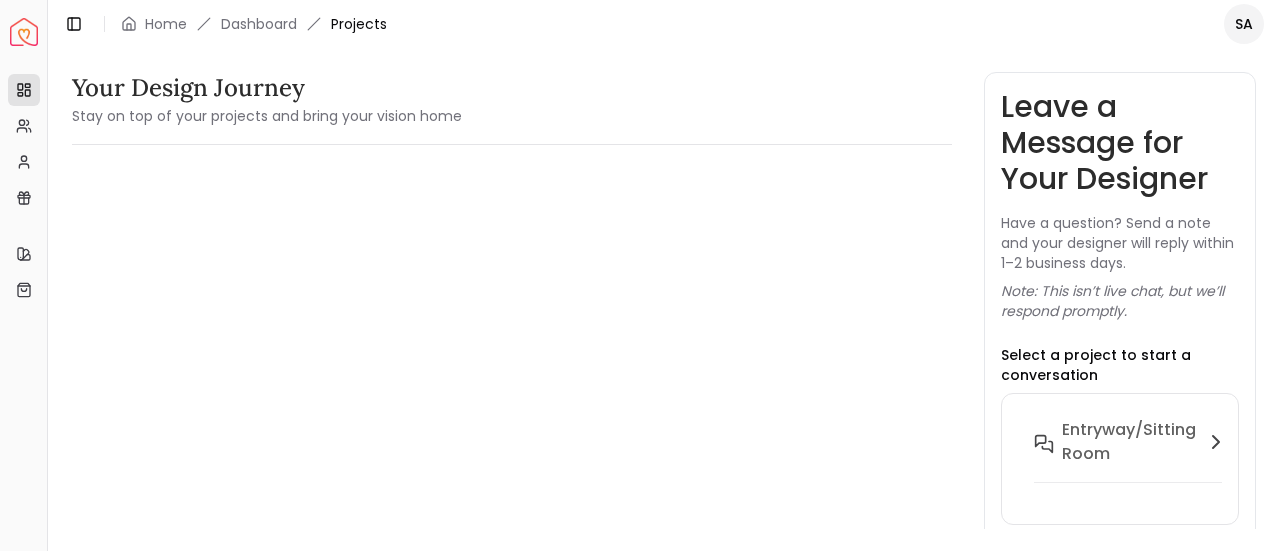 scroll, scrollTop: 0, scrollLeft: 0, axis: both 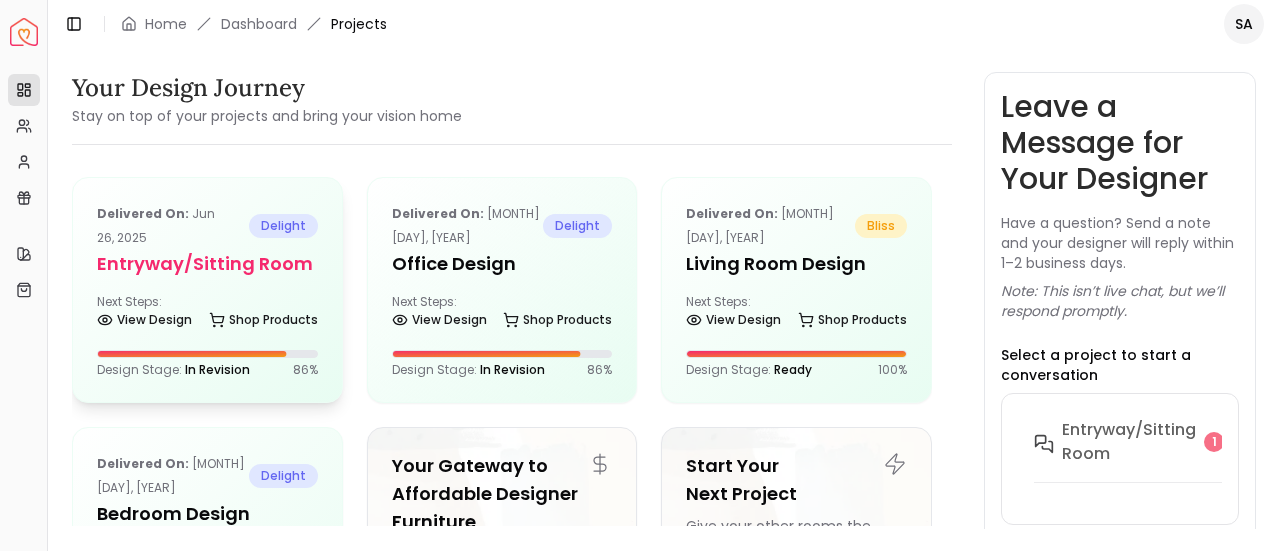 click on "entryway/Sitting Room" at bounding box center (207, 264) 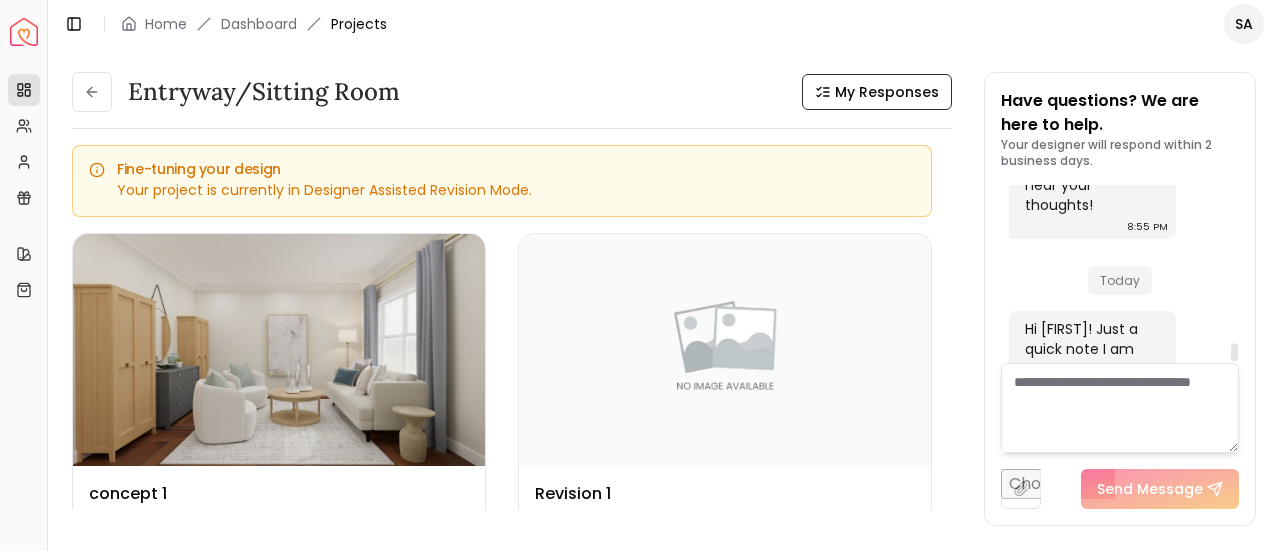 scroll, scrollTop: 2676, scrollLeft: 0, axis: vertical 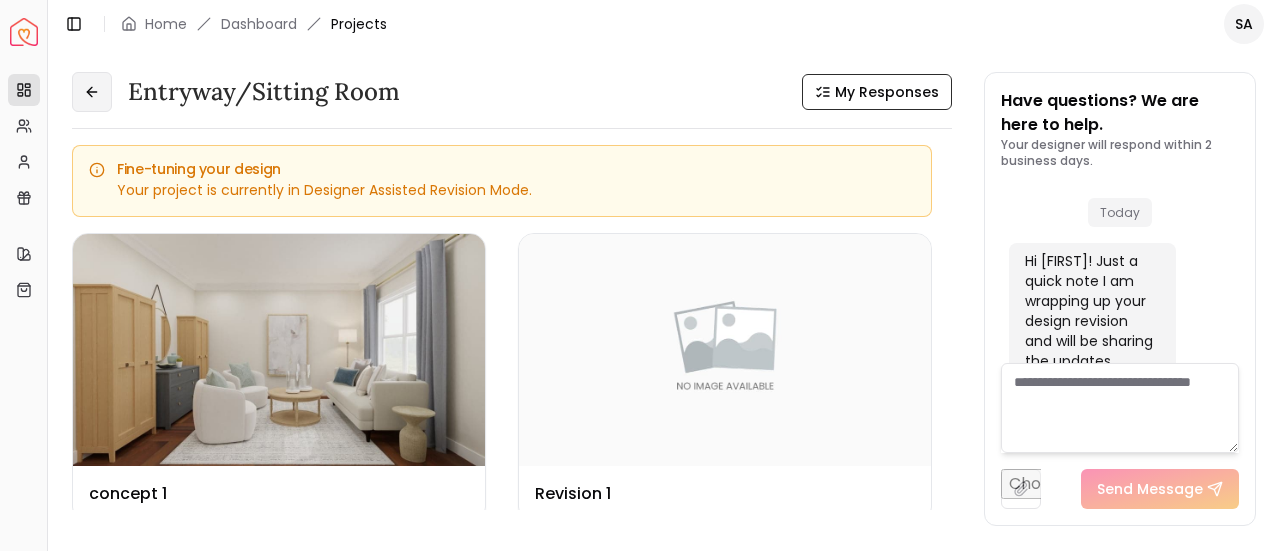 click at bounding box center [92, 92] 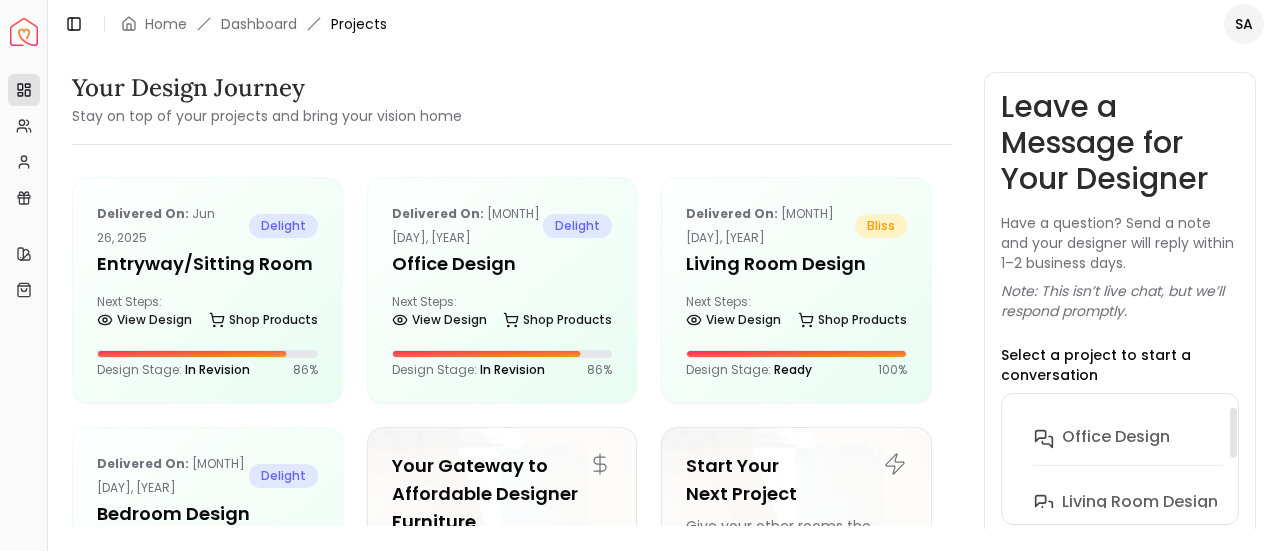 scroll, scrollTop: 0, scrollLeft: 0, axis: both 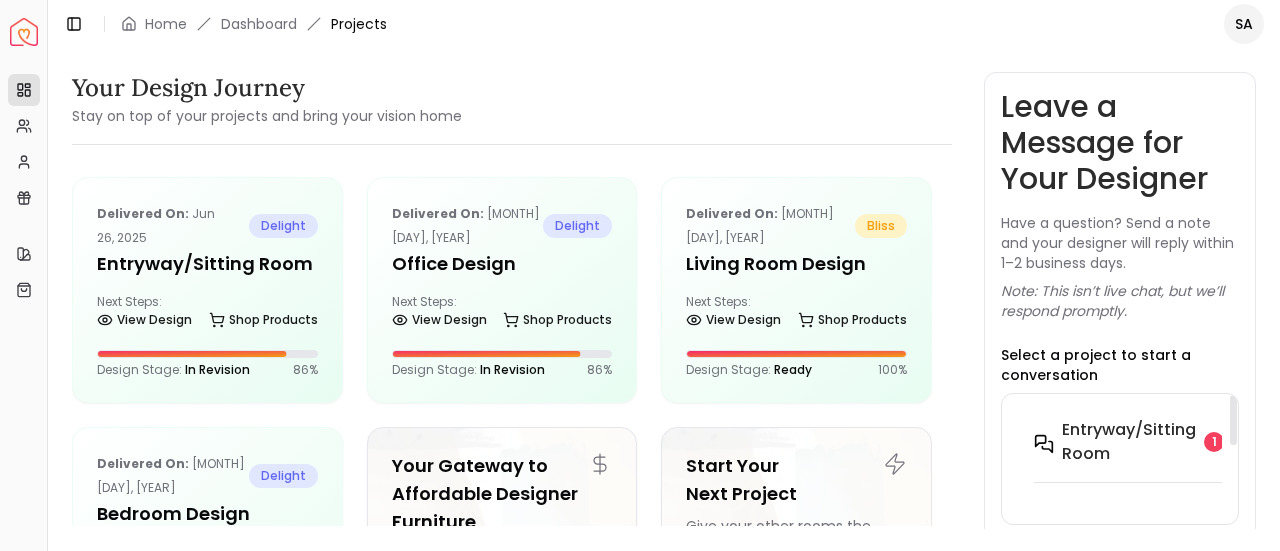 click on "entryway/Sitting Room" at bounding box center (1129, 442) 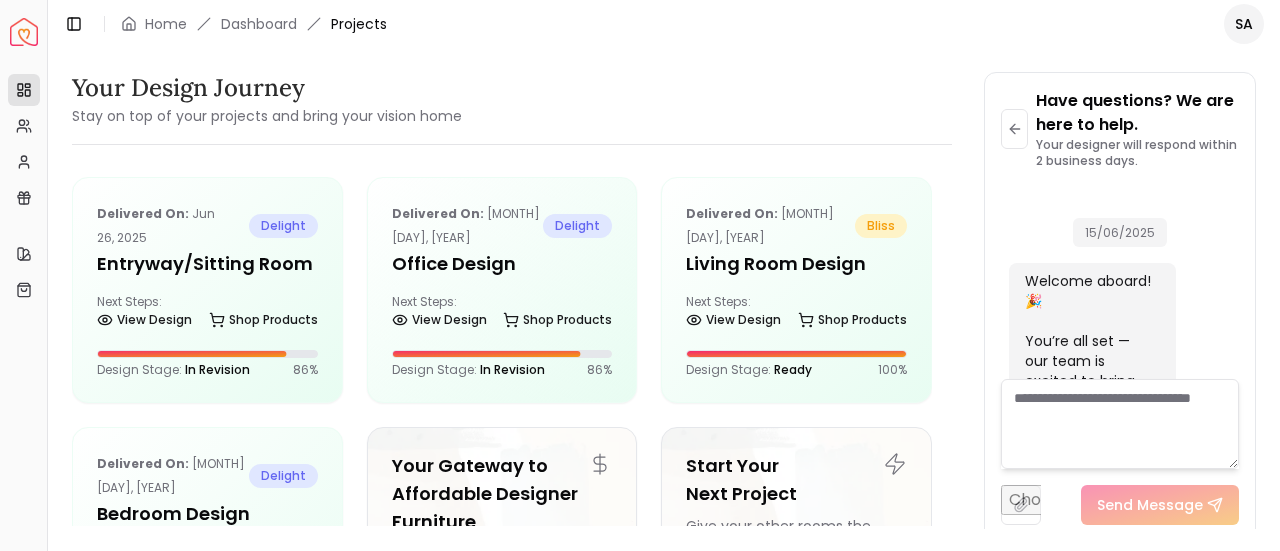 scroll, scrollTop: 2660, scrollLeft: 0, axis: vertical 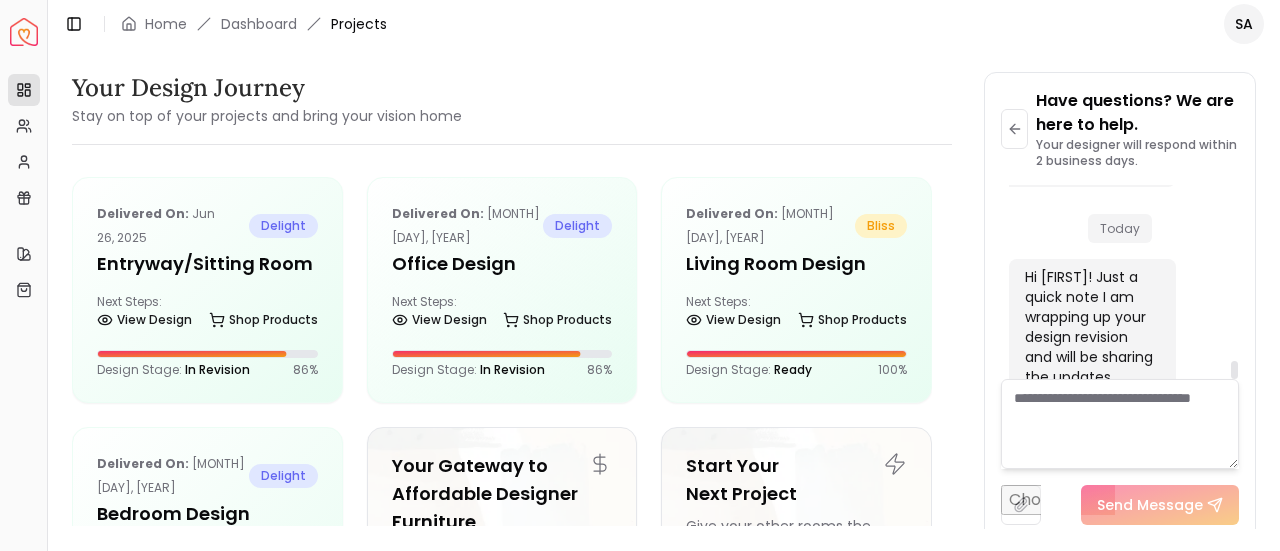 click at bounding box center (1120, 424) 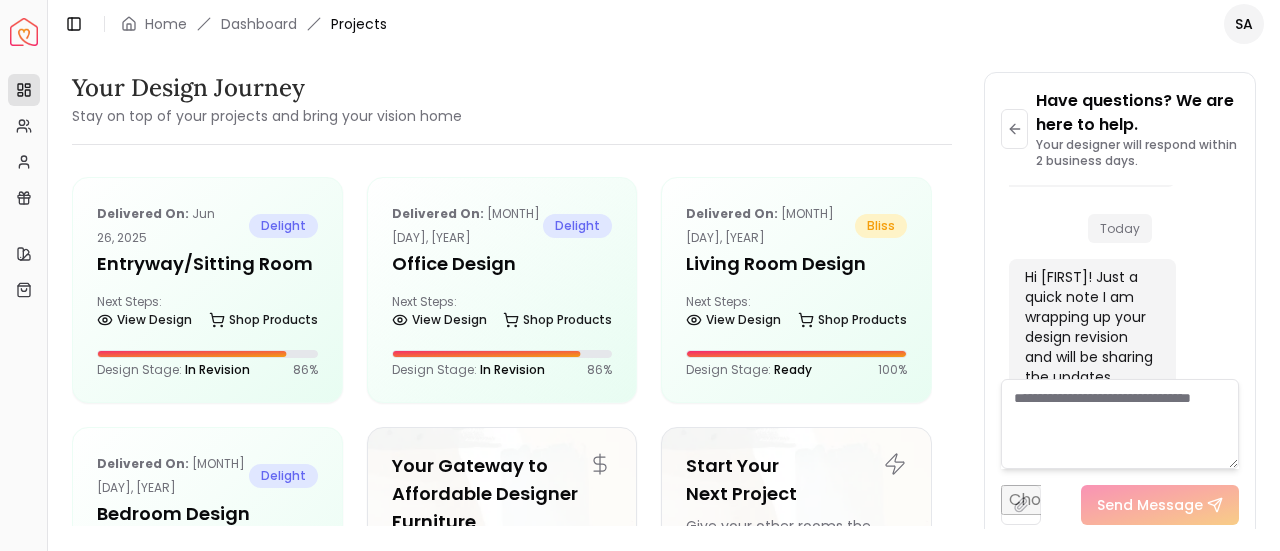 type on "*" 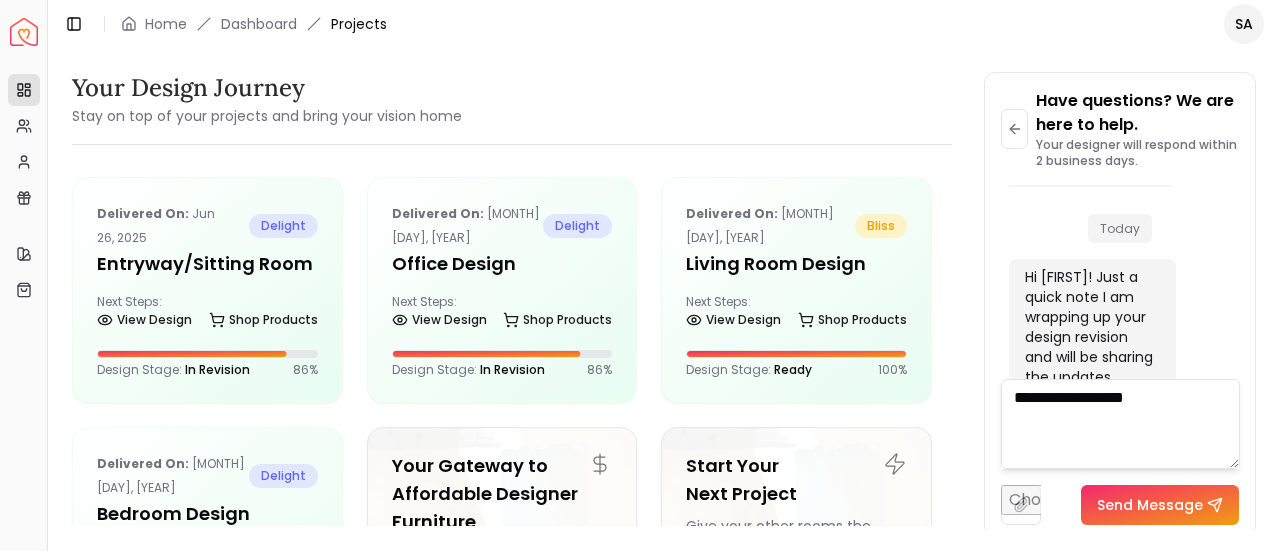type on "**********" 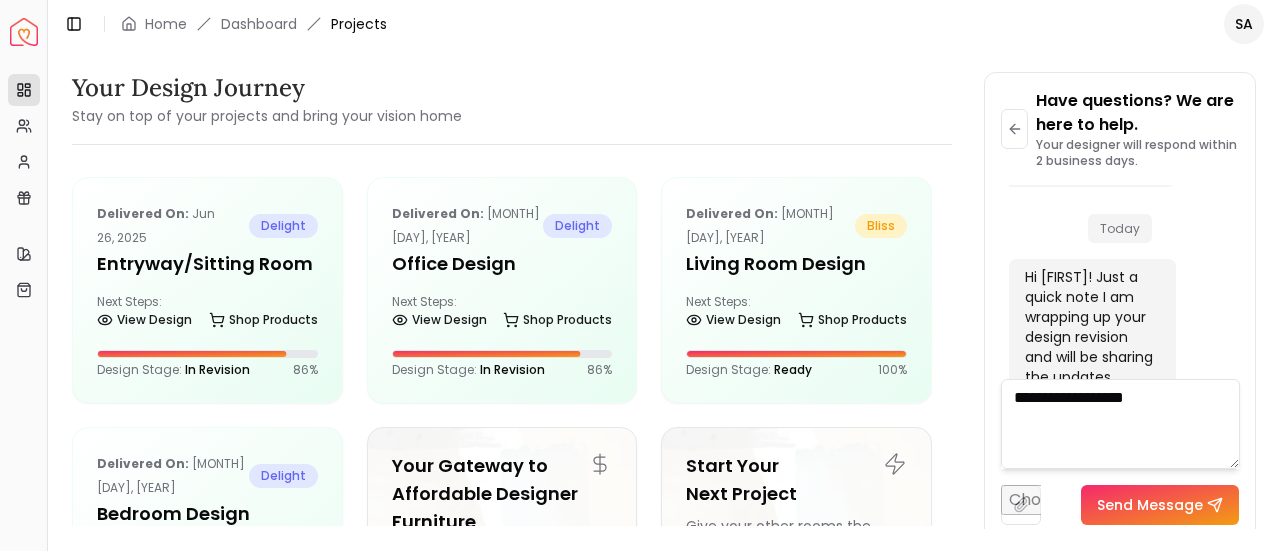 click on "Send Message" at bounding box center [1160, 505] 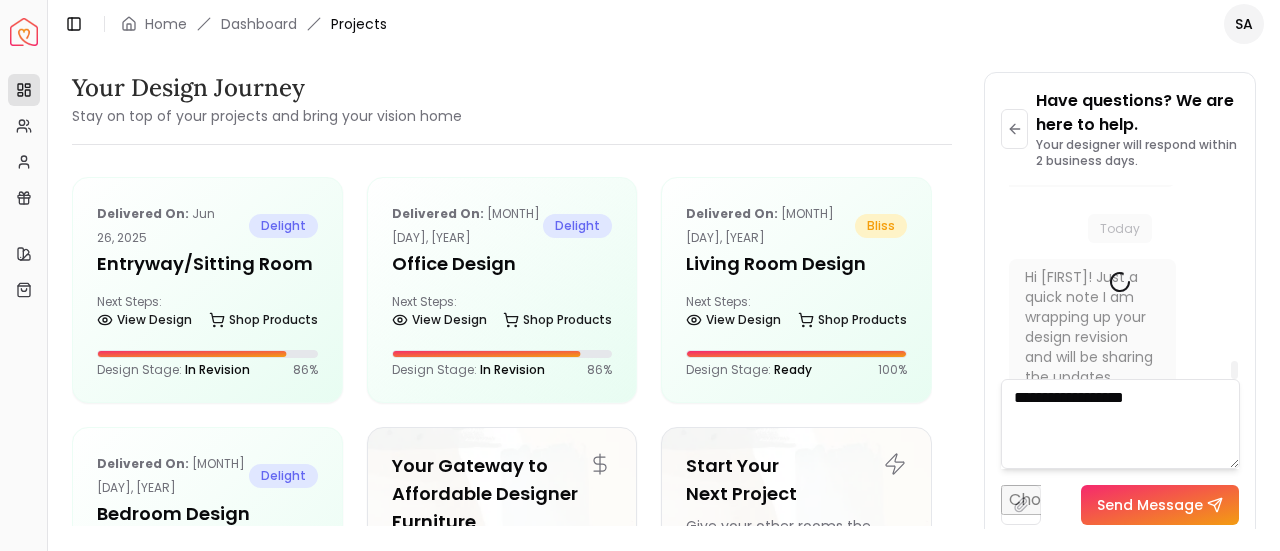 type 